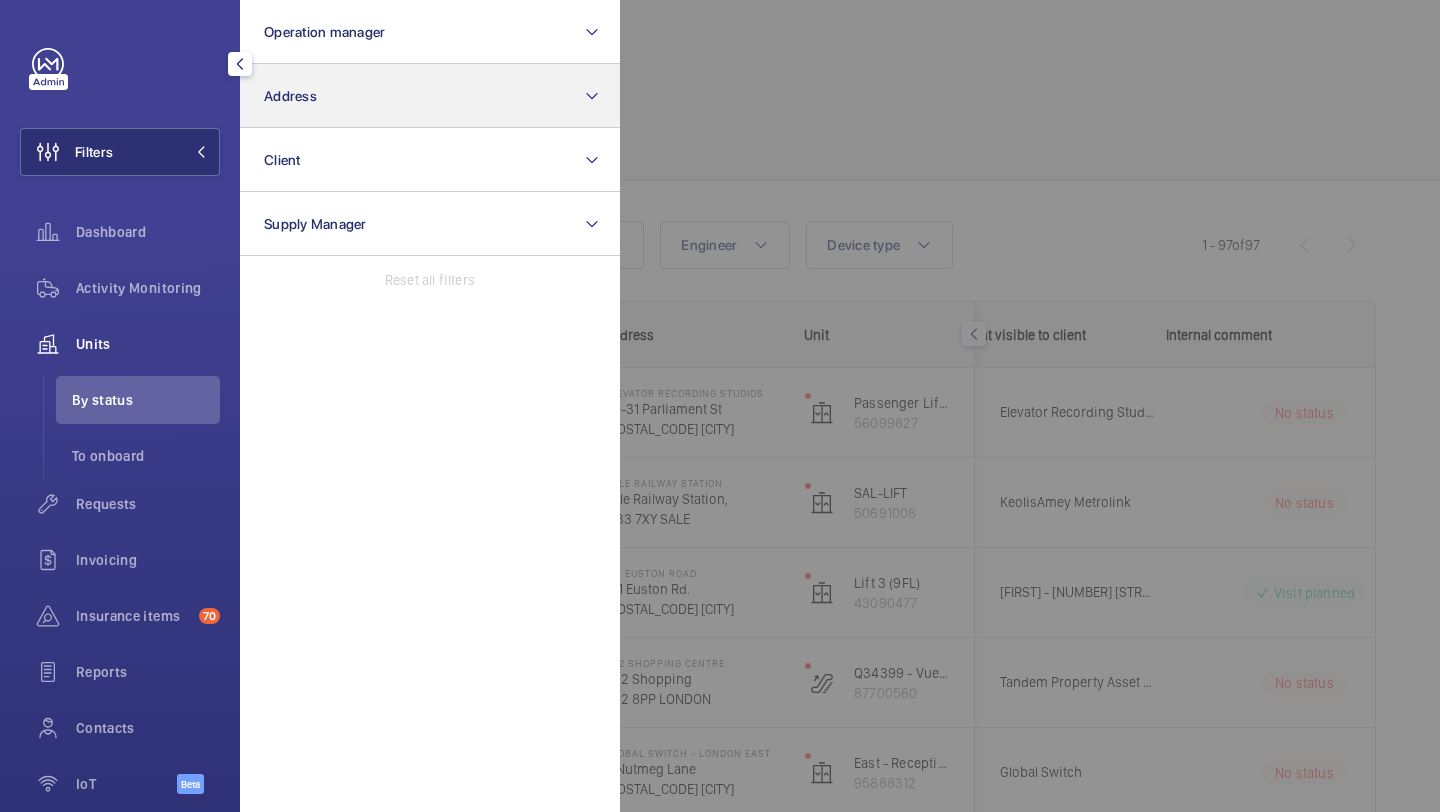 scroll, scrollTop: 0, scrollLeft: 0, axis: both 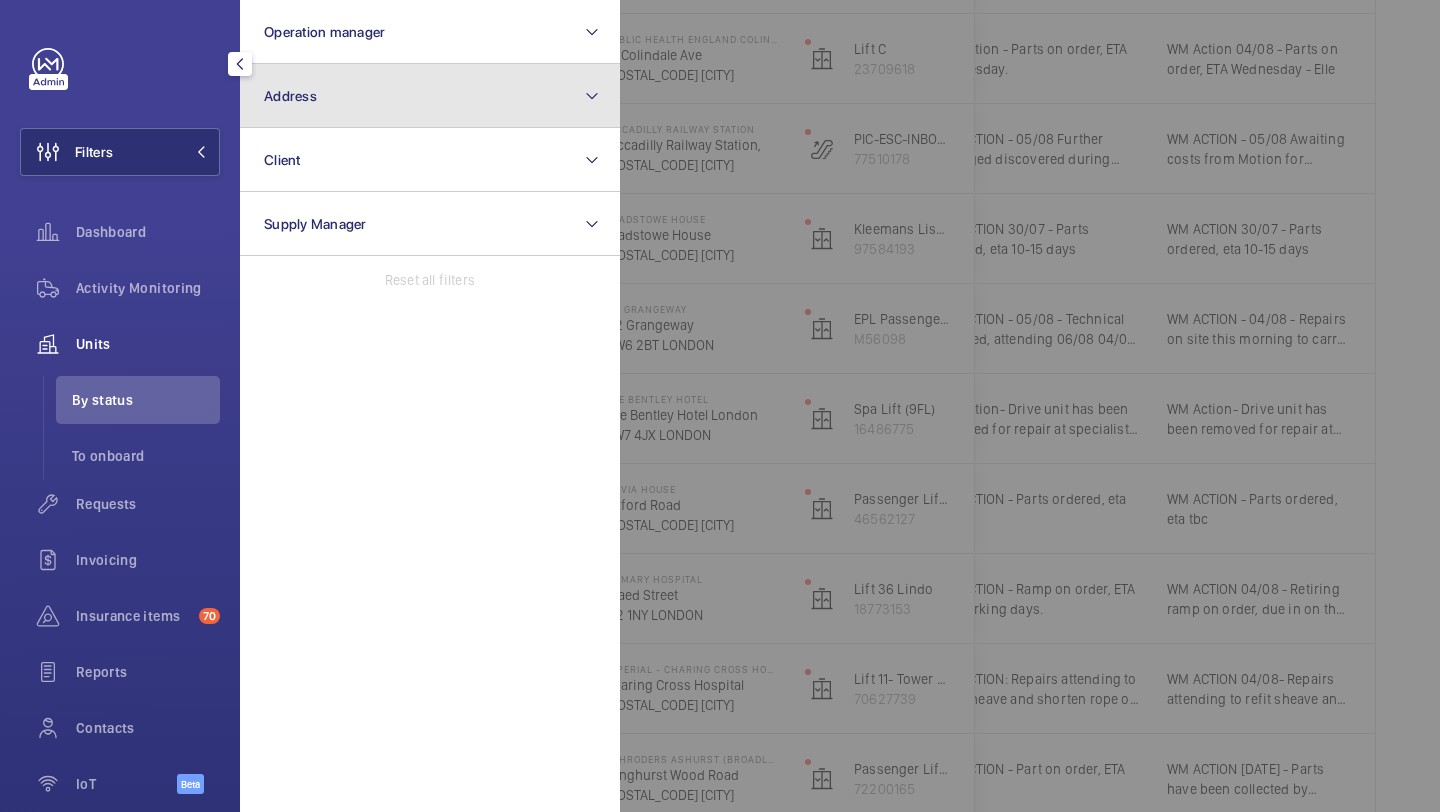 click on "Address" 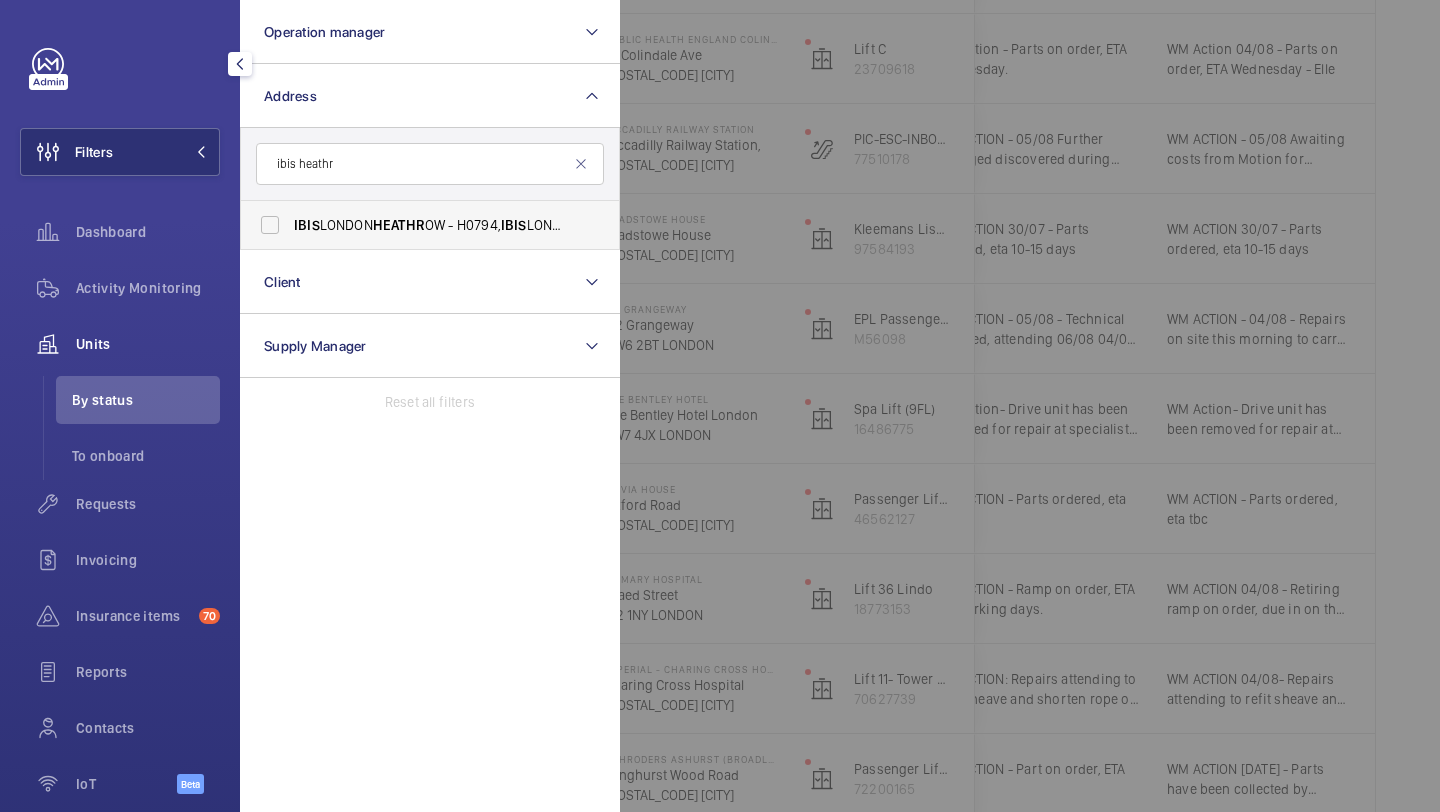 type on "ibis heathr" 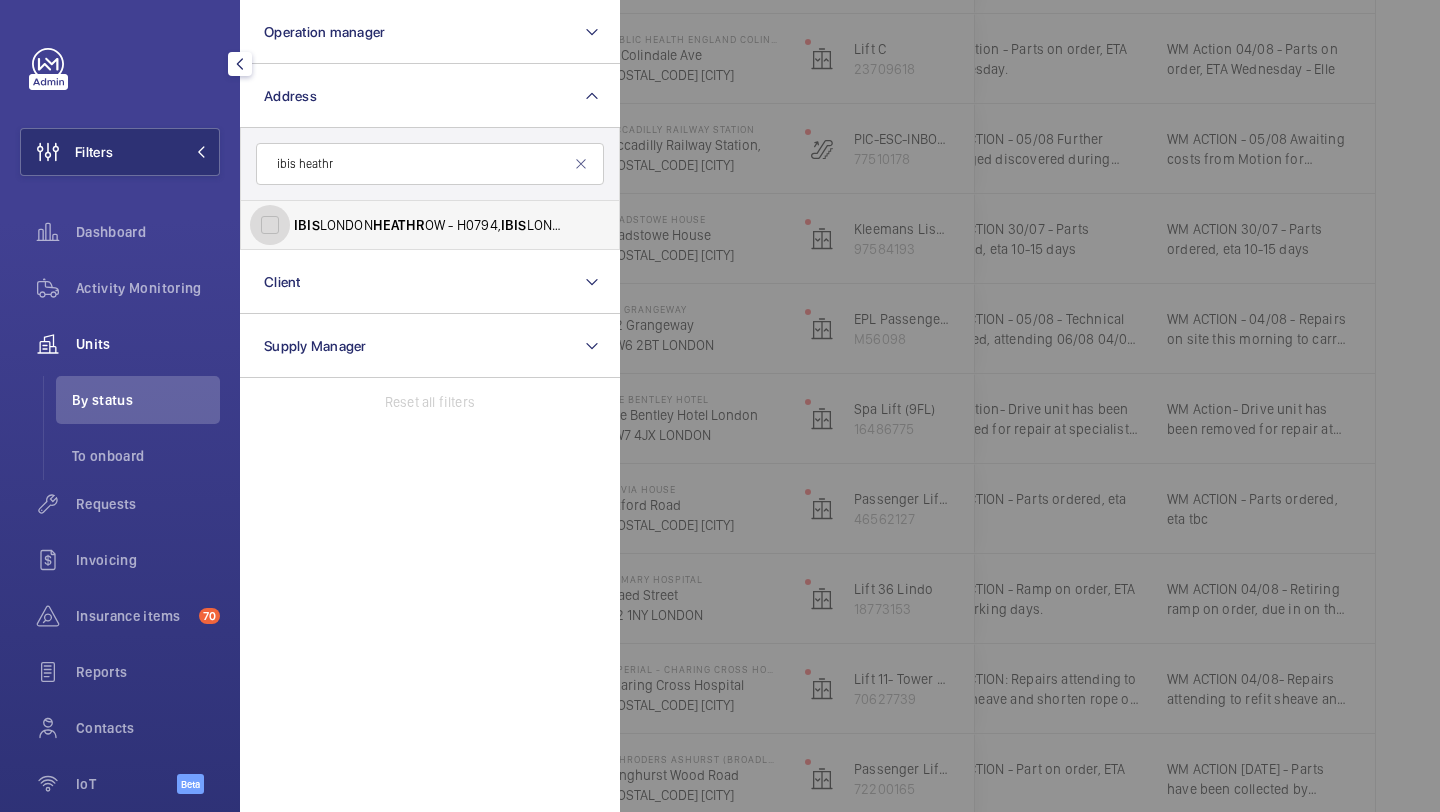 click on "IBIS [CITY] HEATHR OW - H0794, IBIS [CITY] HEATHR OW, 112 Bath Rd, Harlington,, HAYES [POSTAL_CODE]" at bounding box center (270, 225) 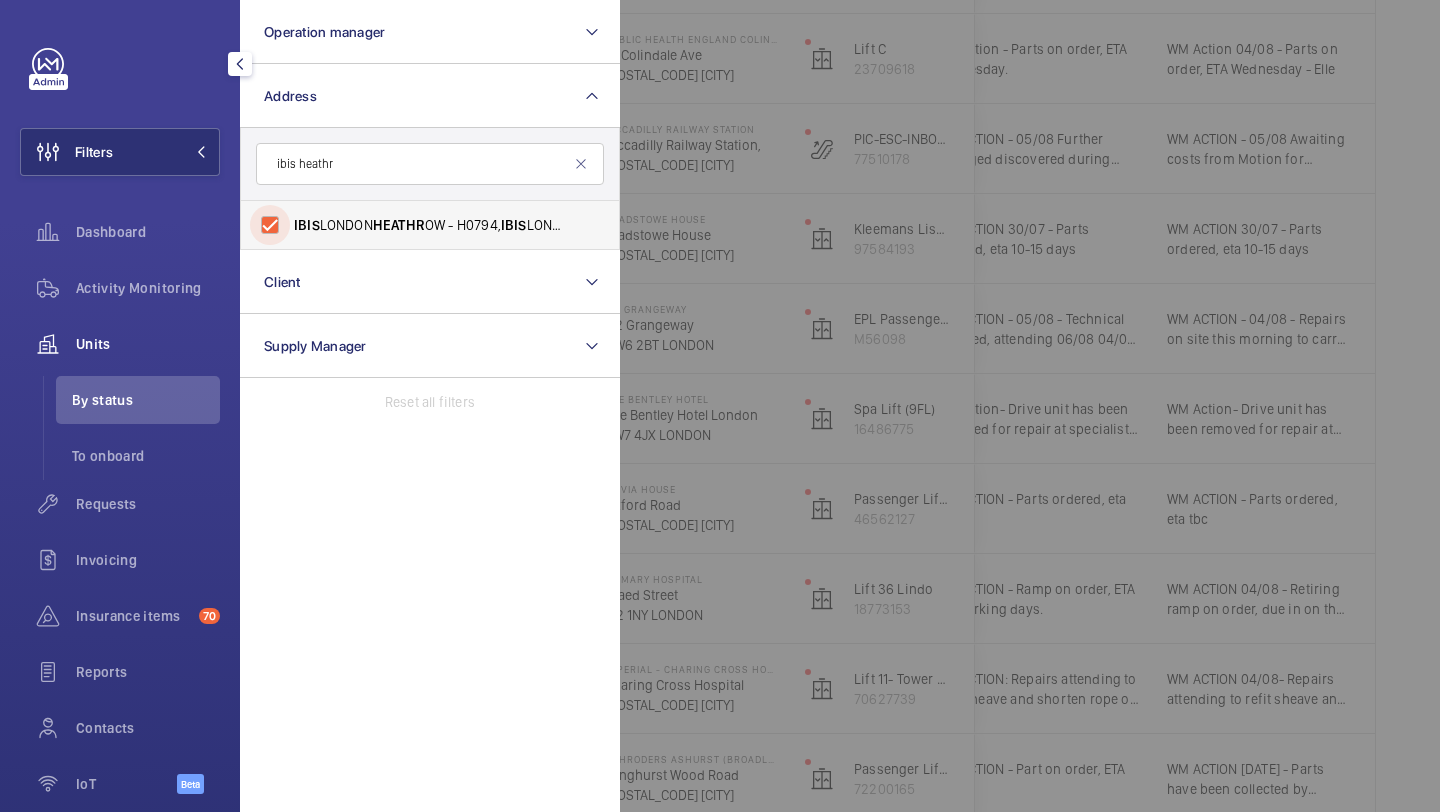 checkbox on "true" 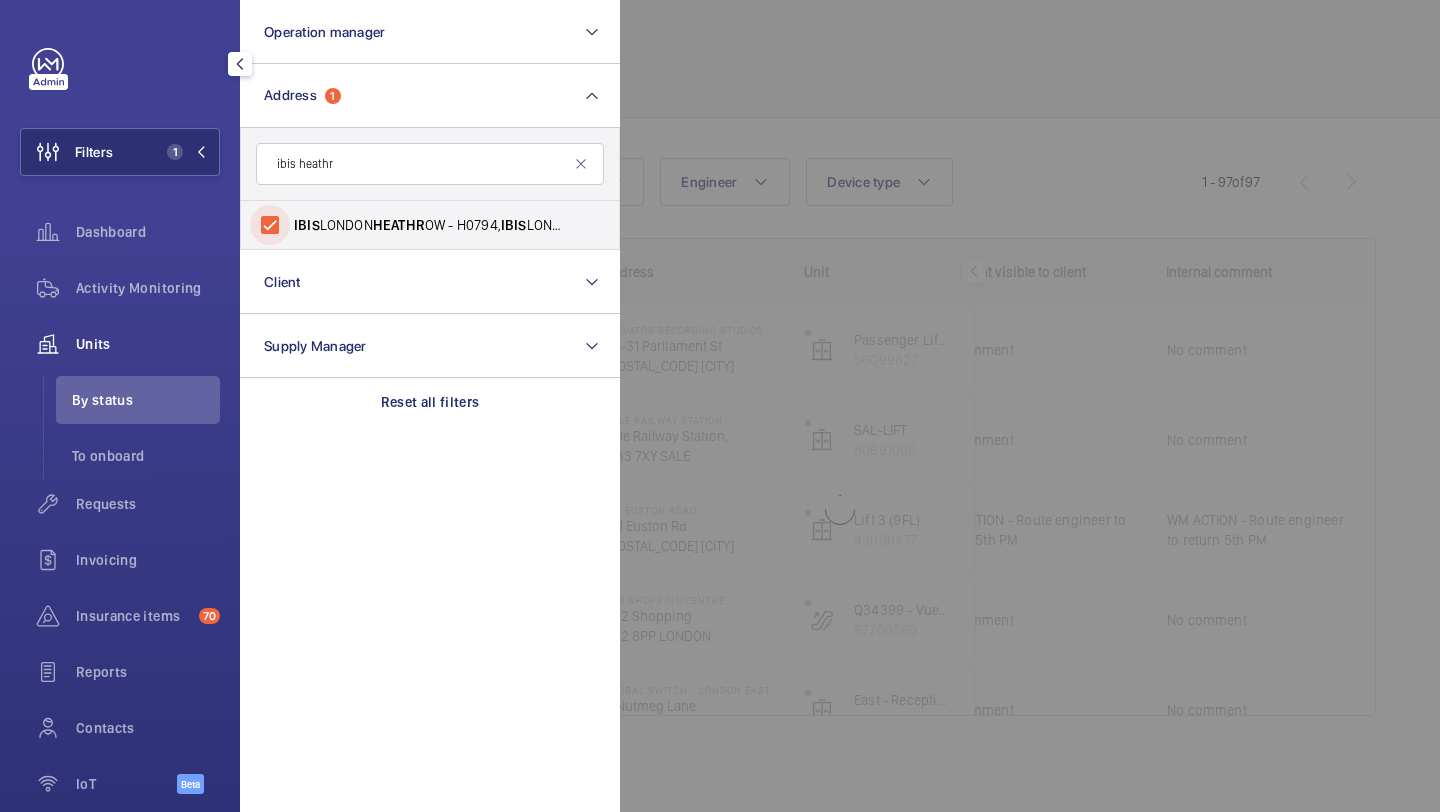 scroll, scrollTop: 0, scrollLeft: 0, axis: both 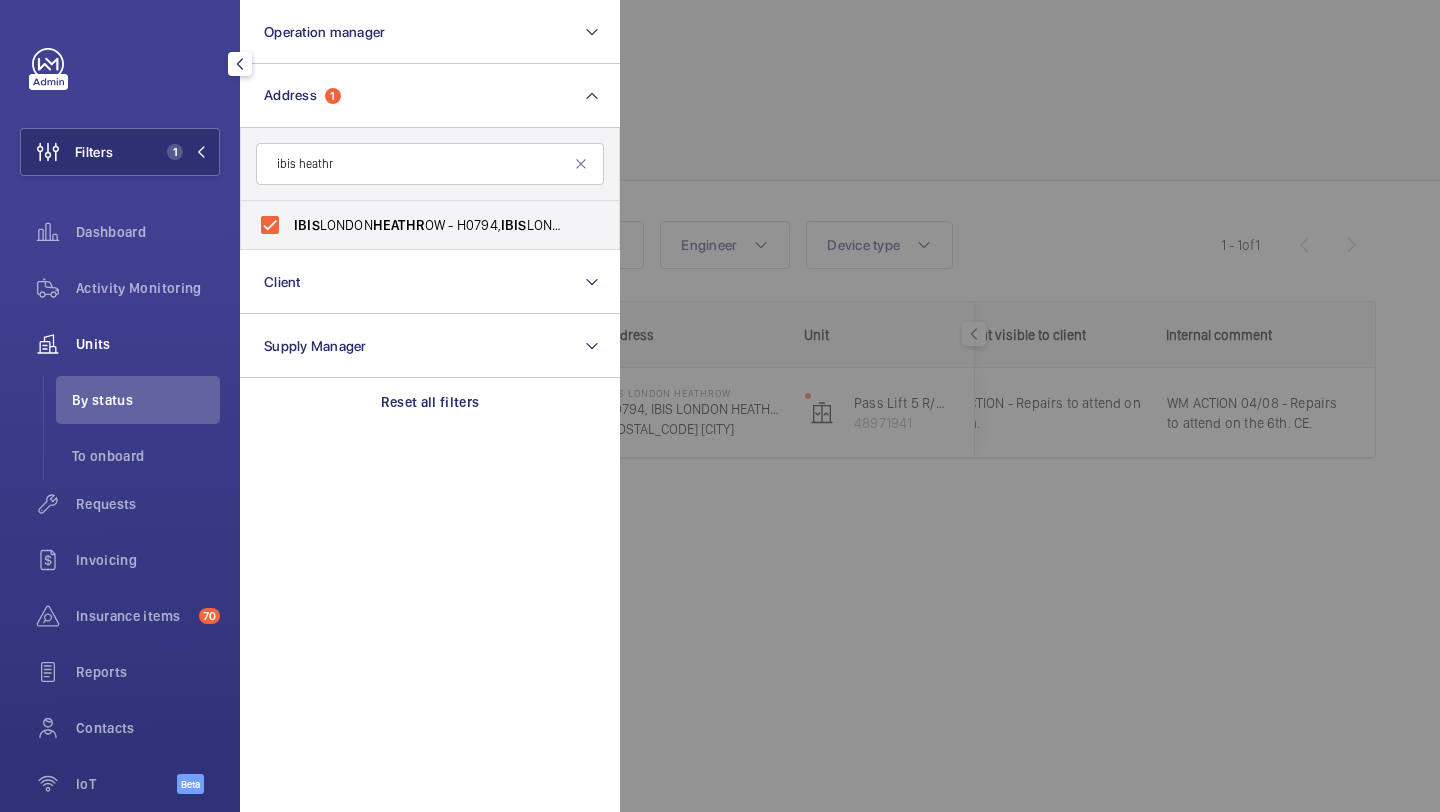 click 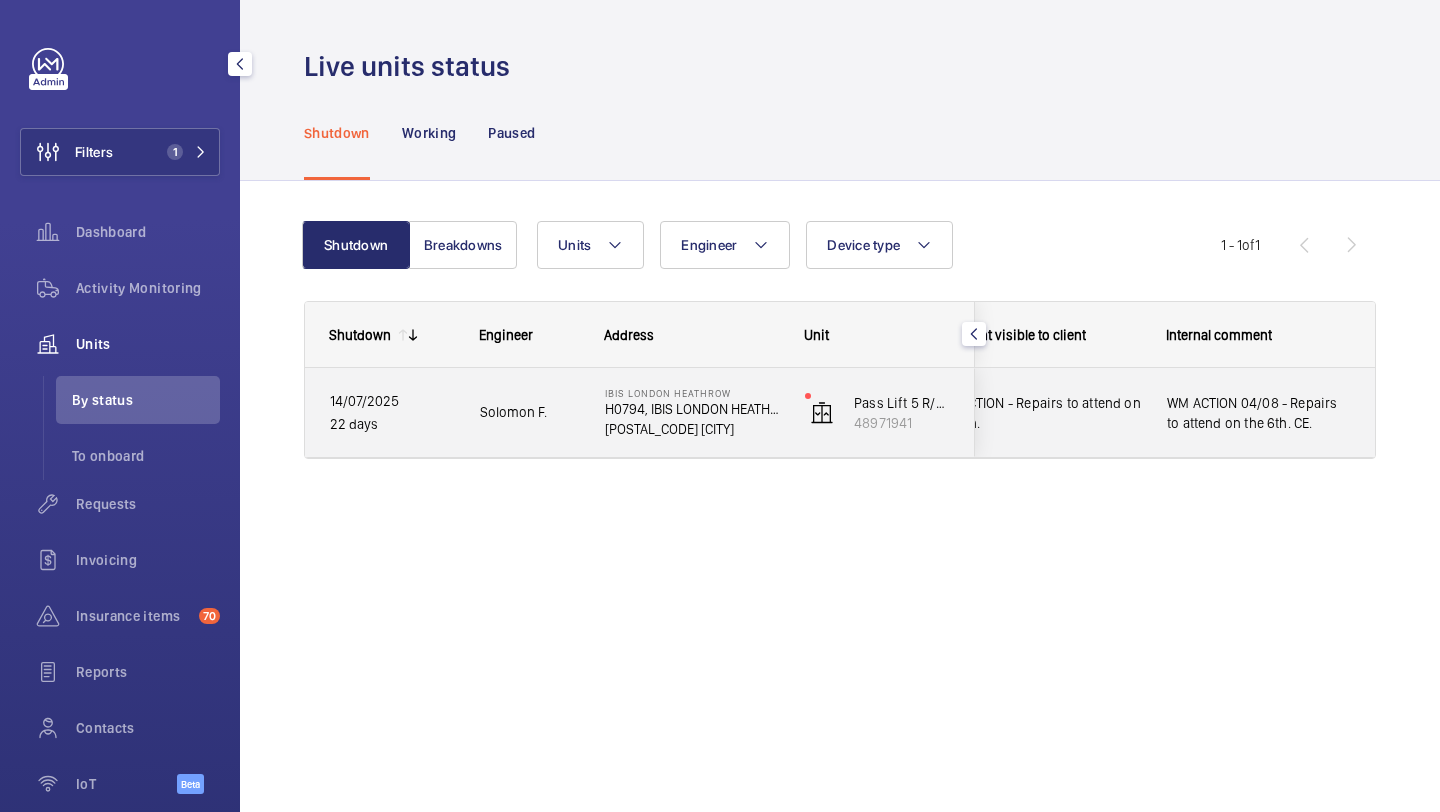 click on "WM ACTION  - Repairs to attend on the 6th." 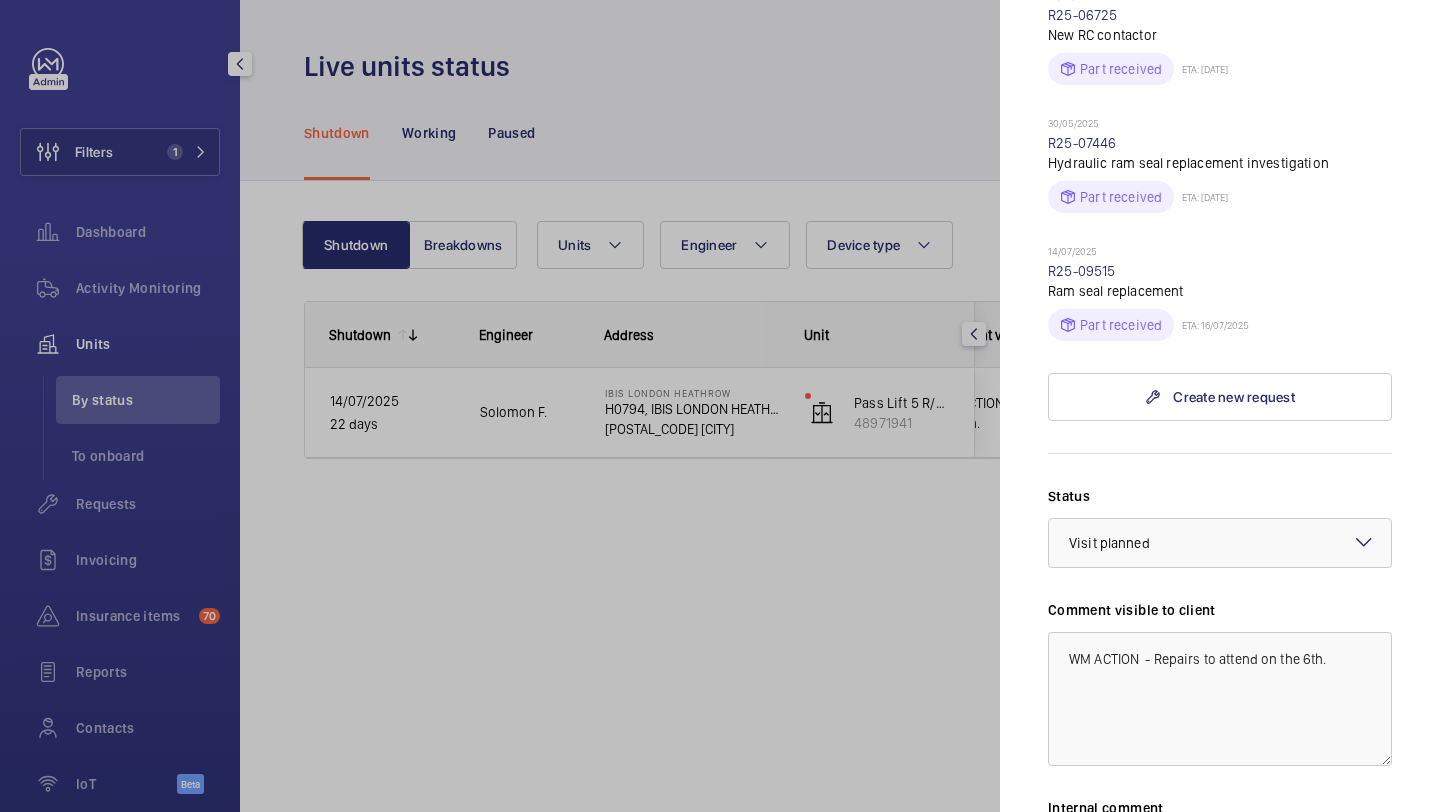 scroll, scrollTop: 939, scrollLeft: 0, axis: vertical 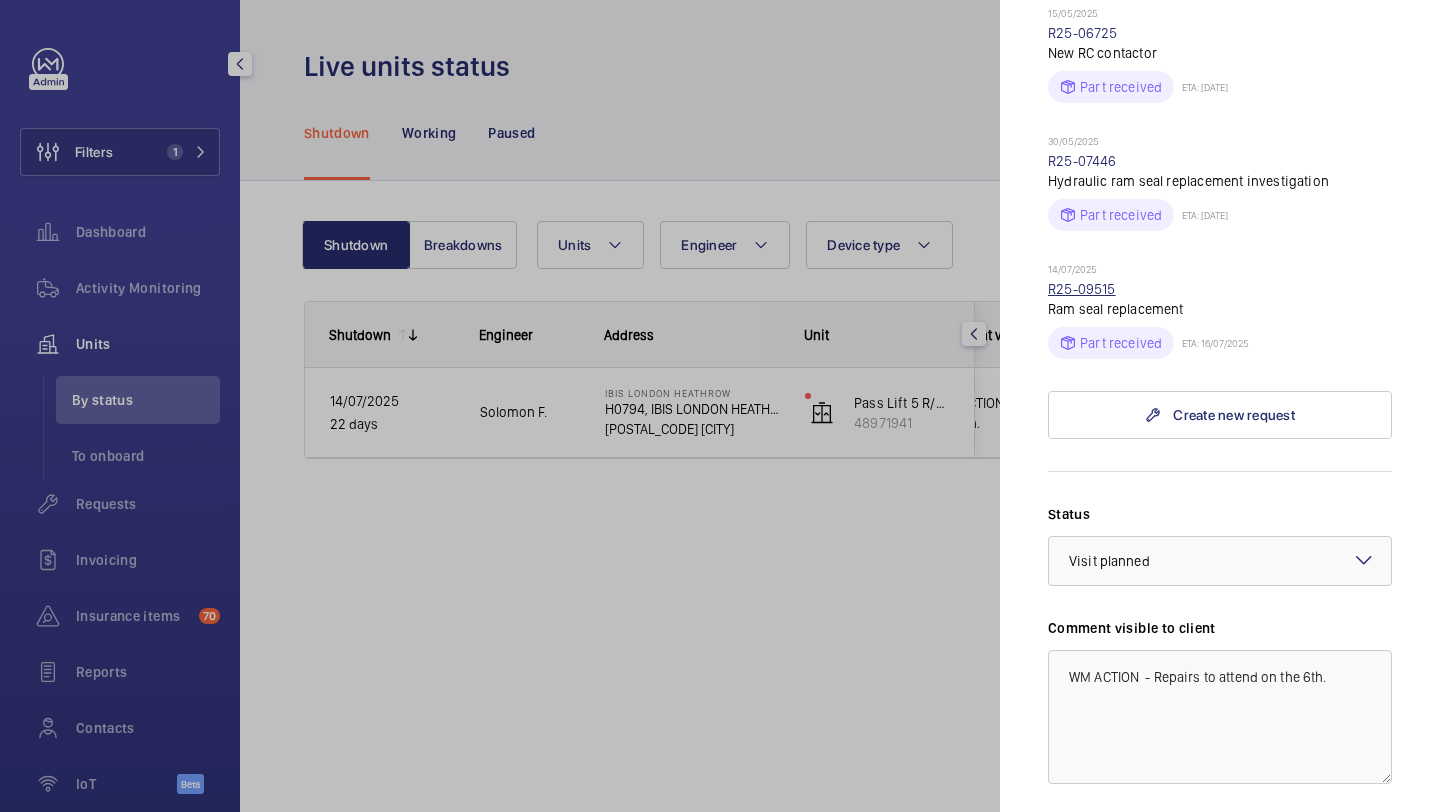click on "R25-09515" 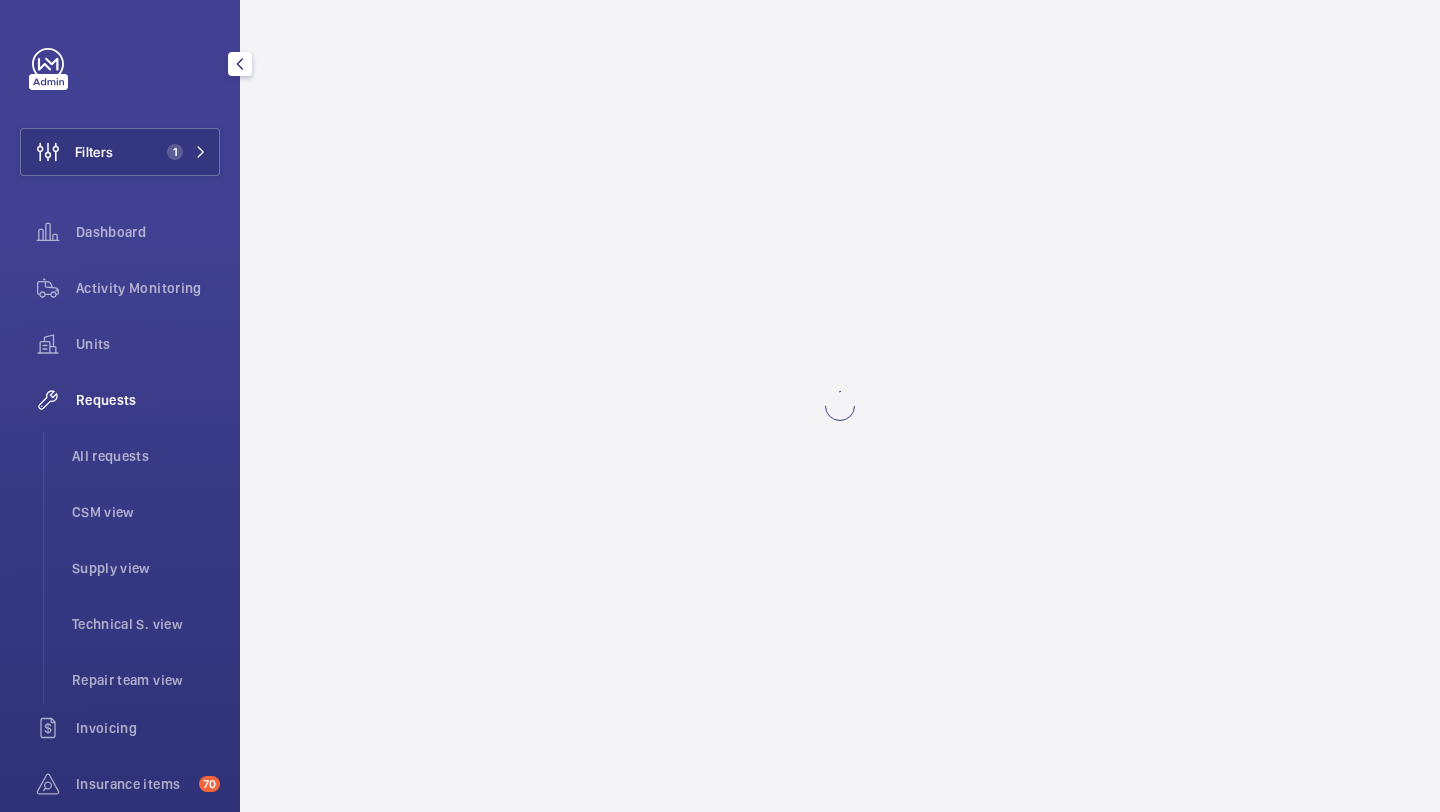 scroll, scrollTop: 0, scrollLeft: 0, axis: both 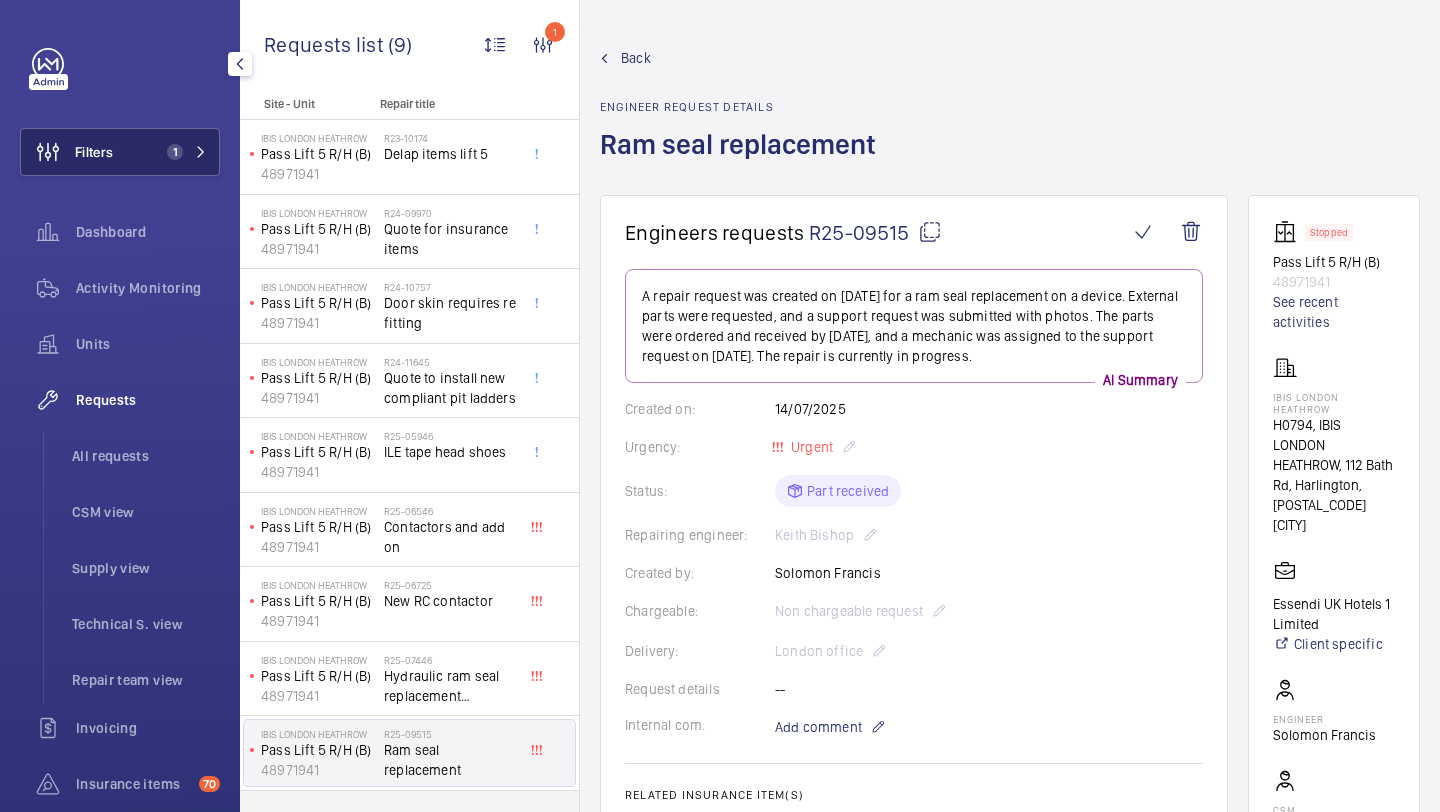 click on "Filters 1" 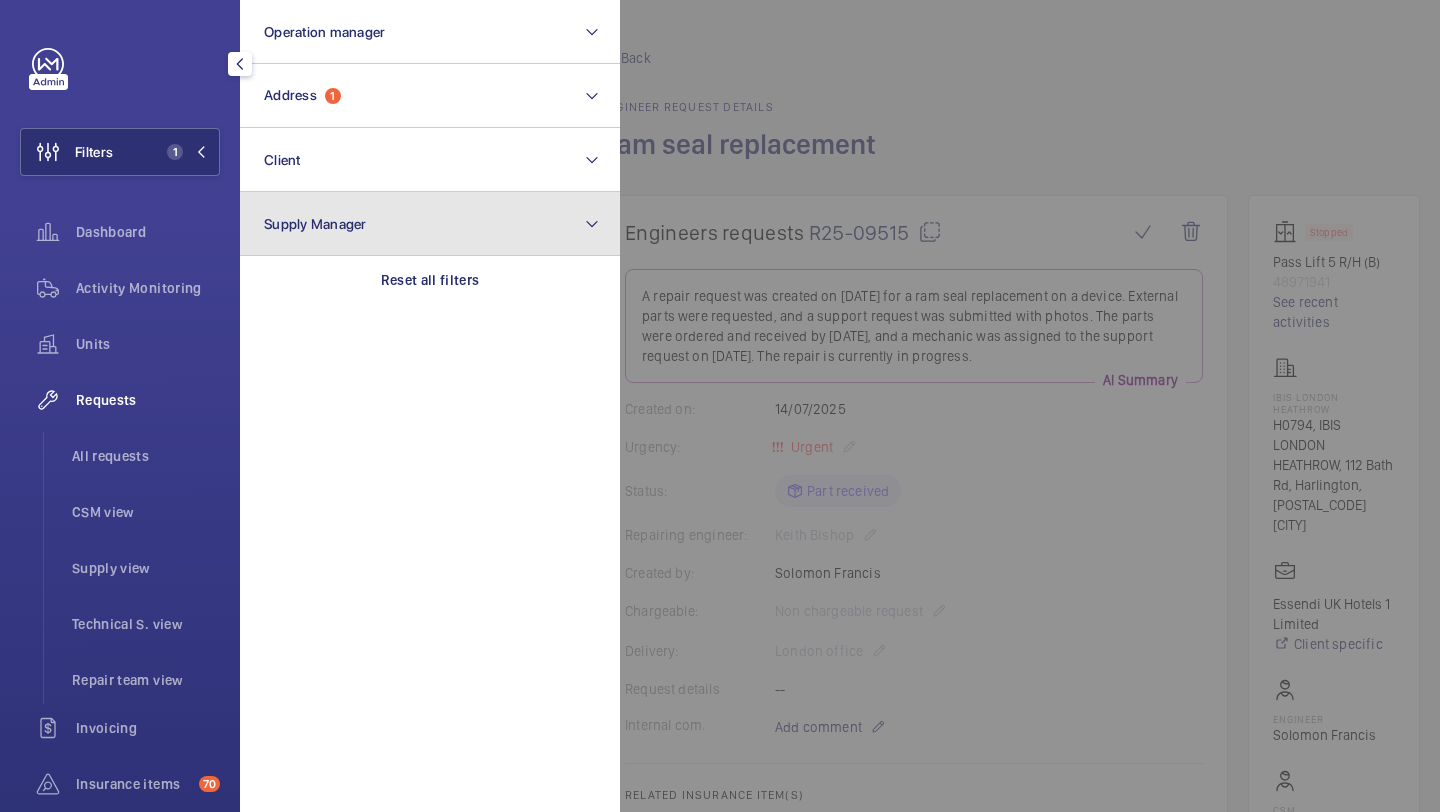 click on "Supply Manager" 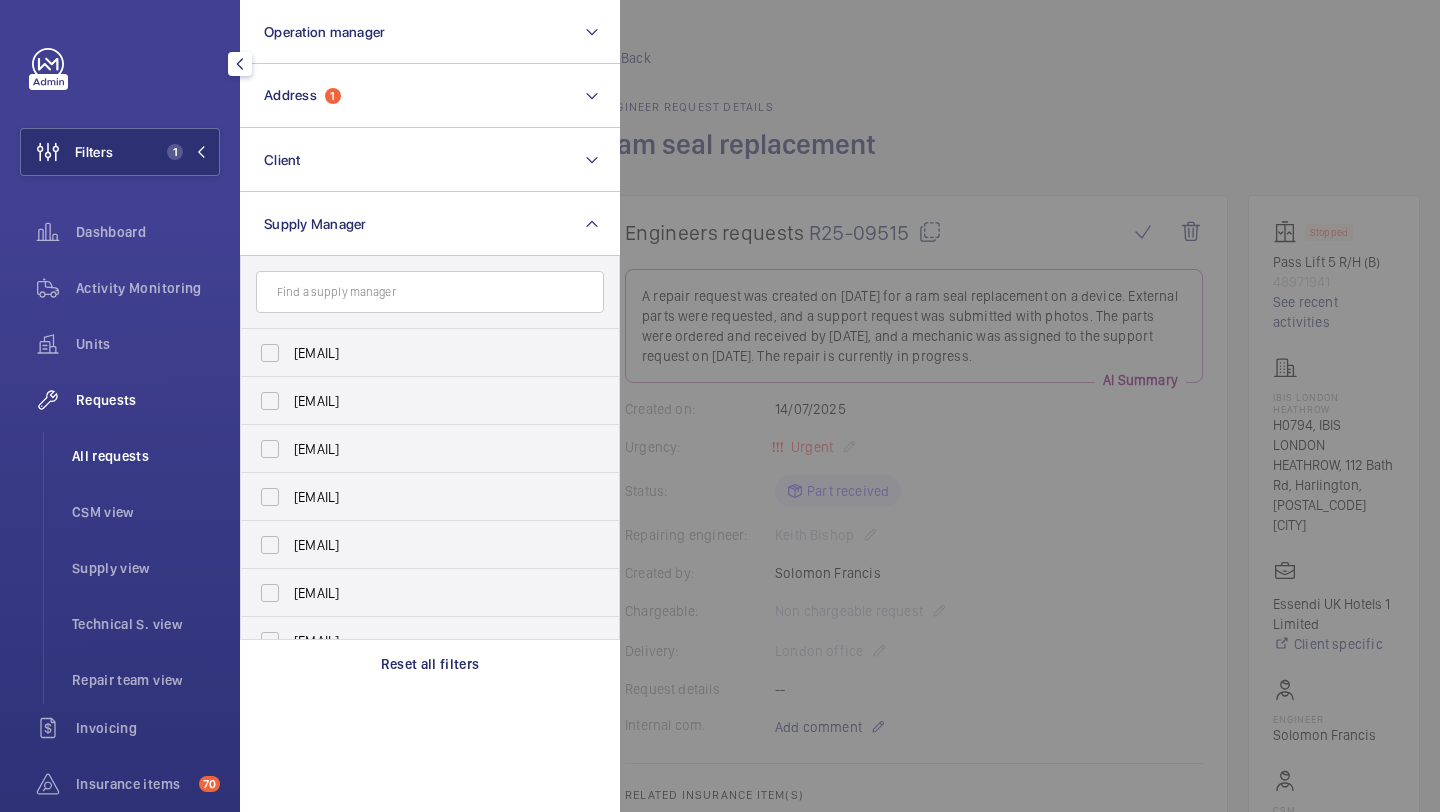 click on "All requests" 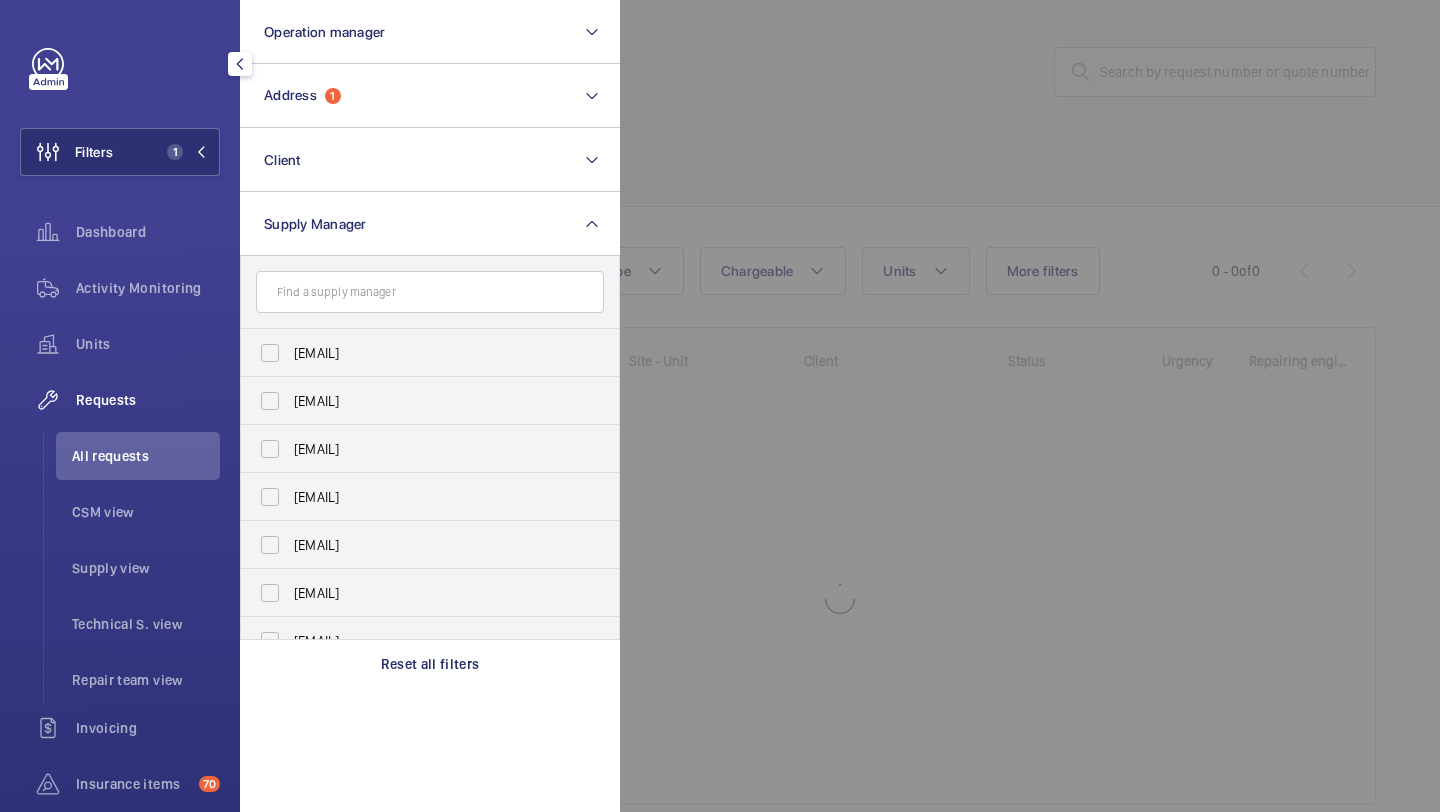 click 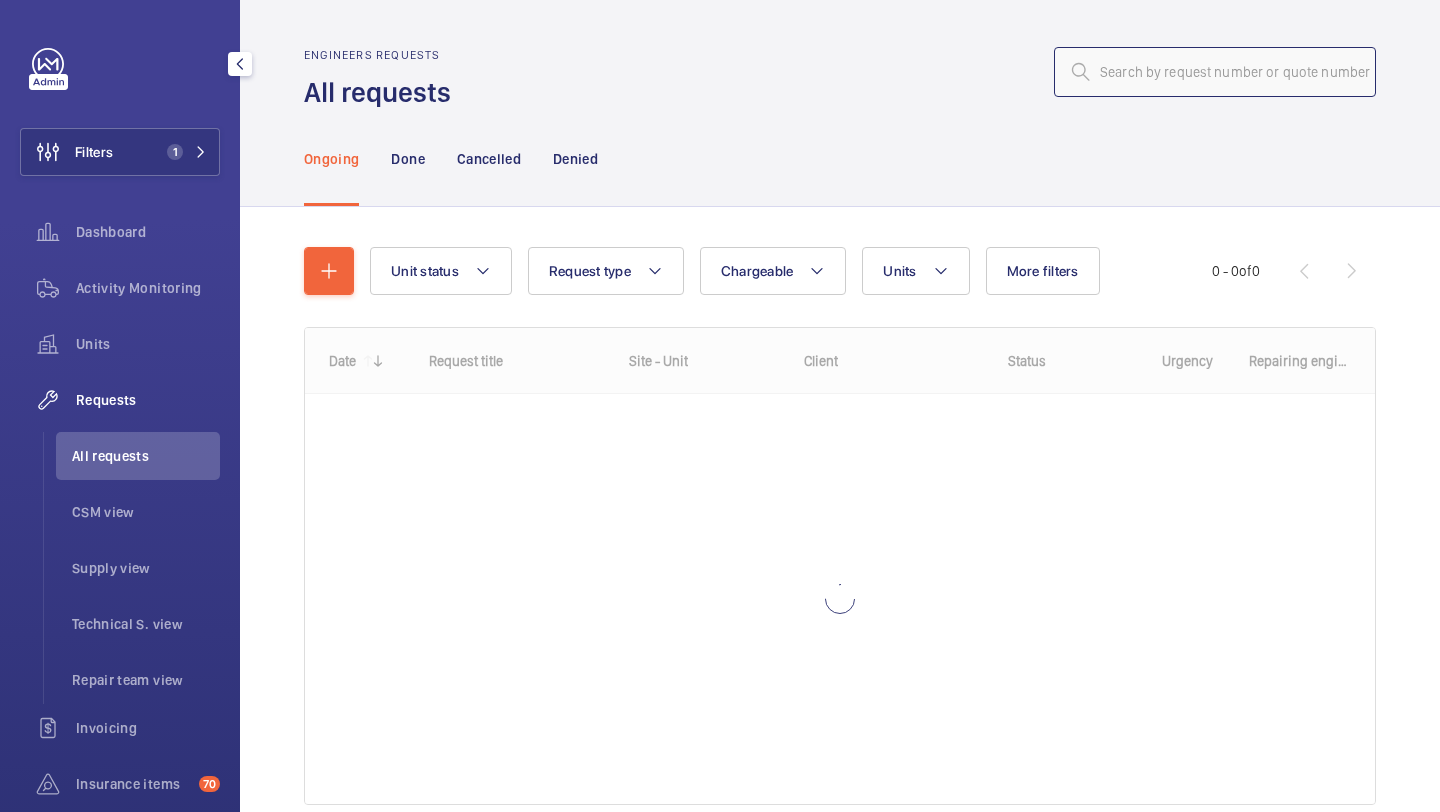 click 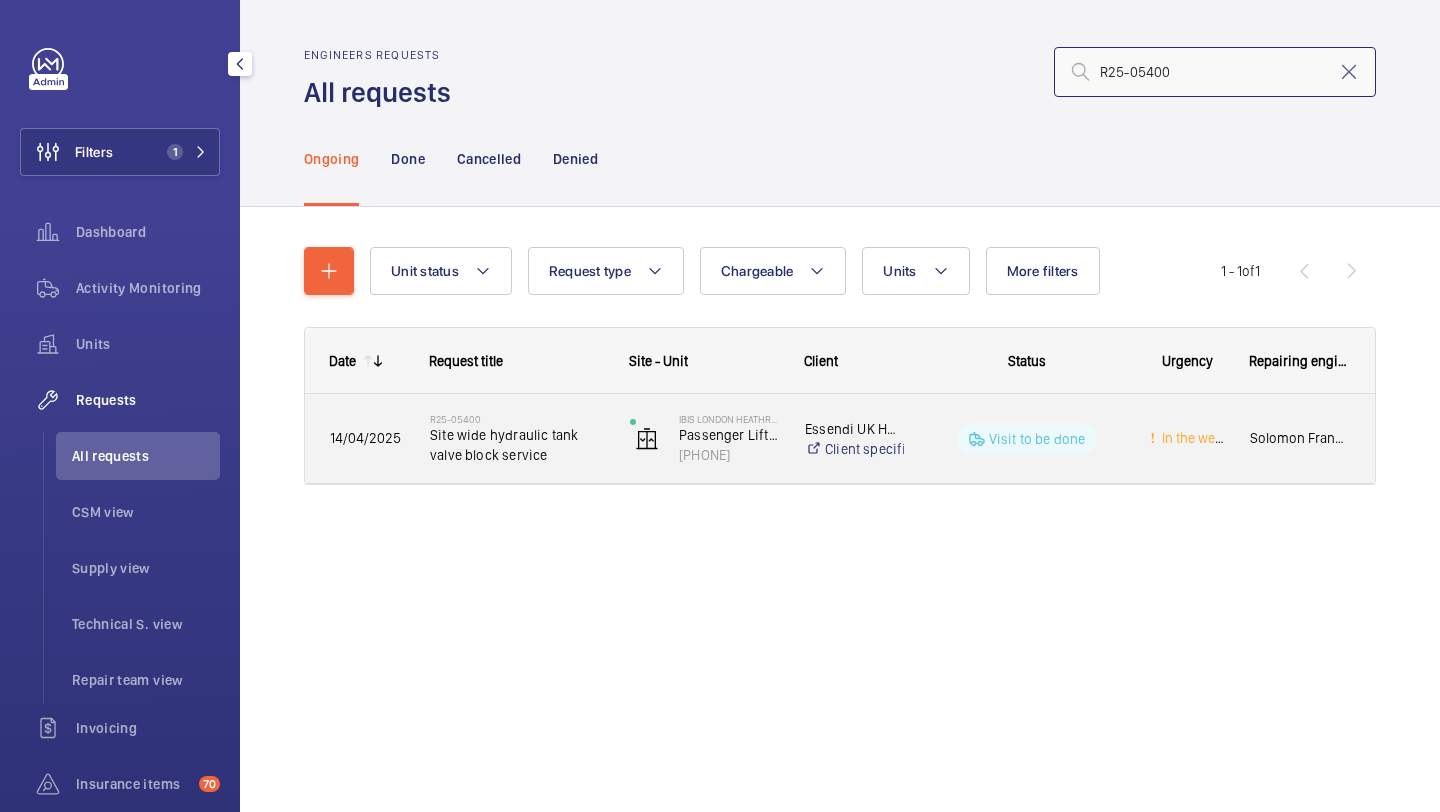 type on "R25-05400" 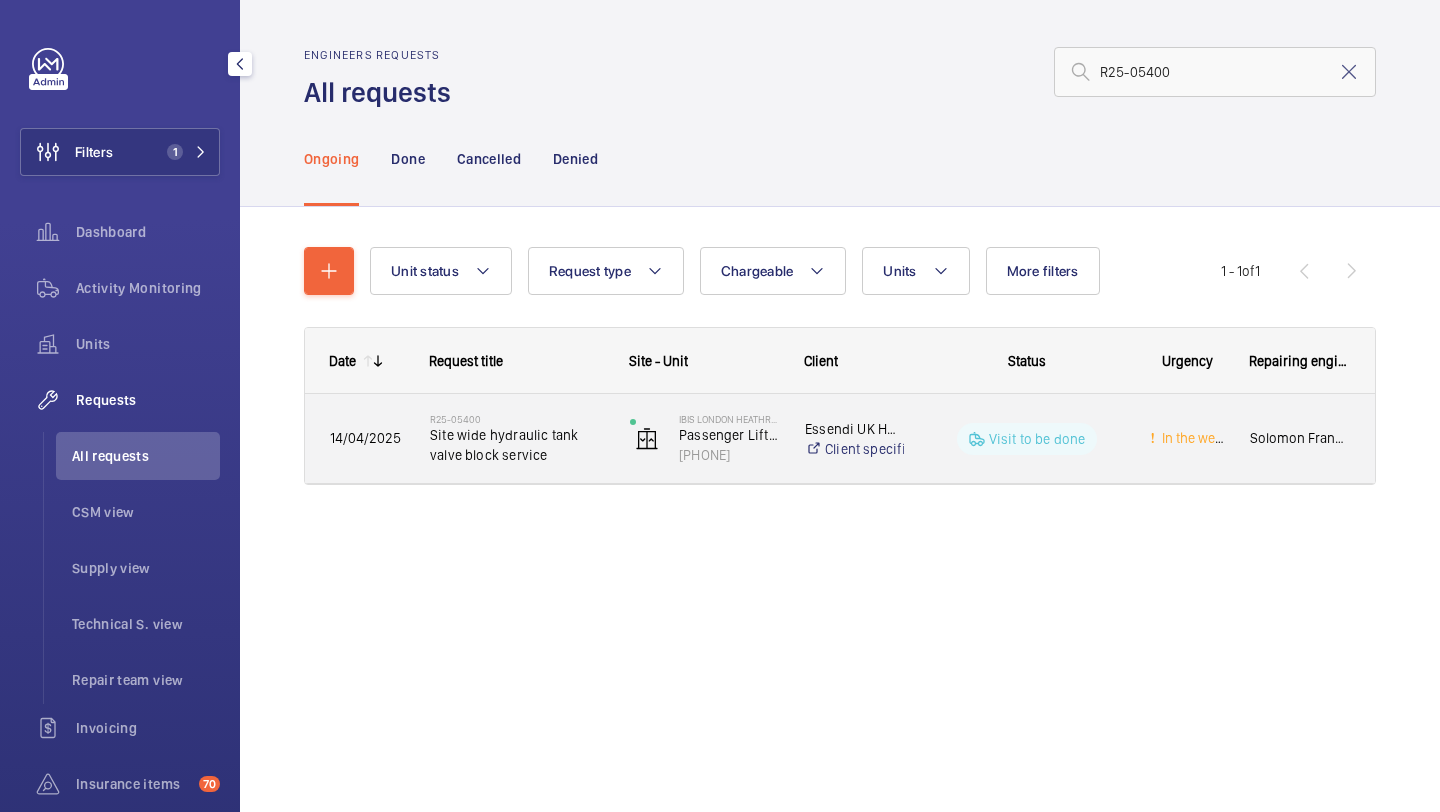 click on "Site wide hydraulic tank valve block service" 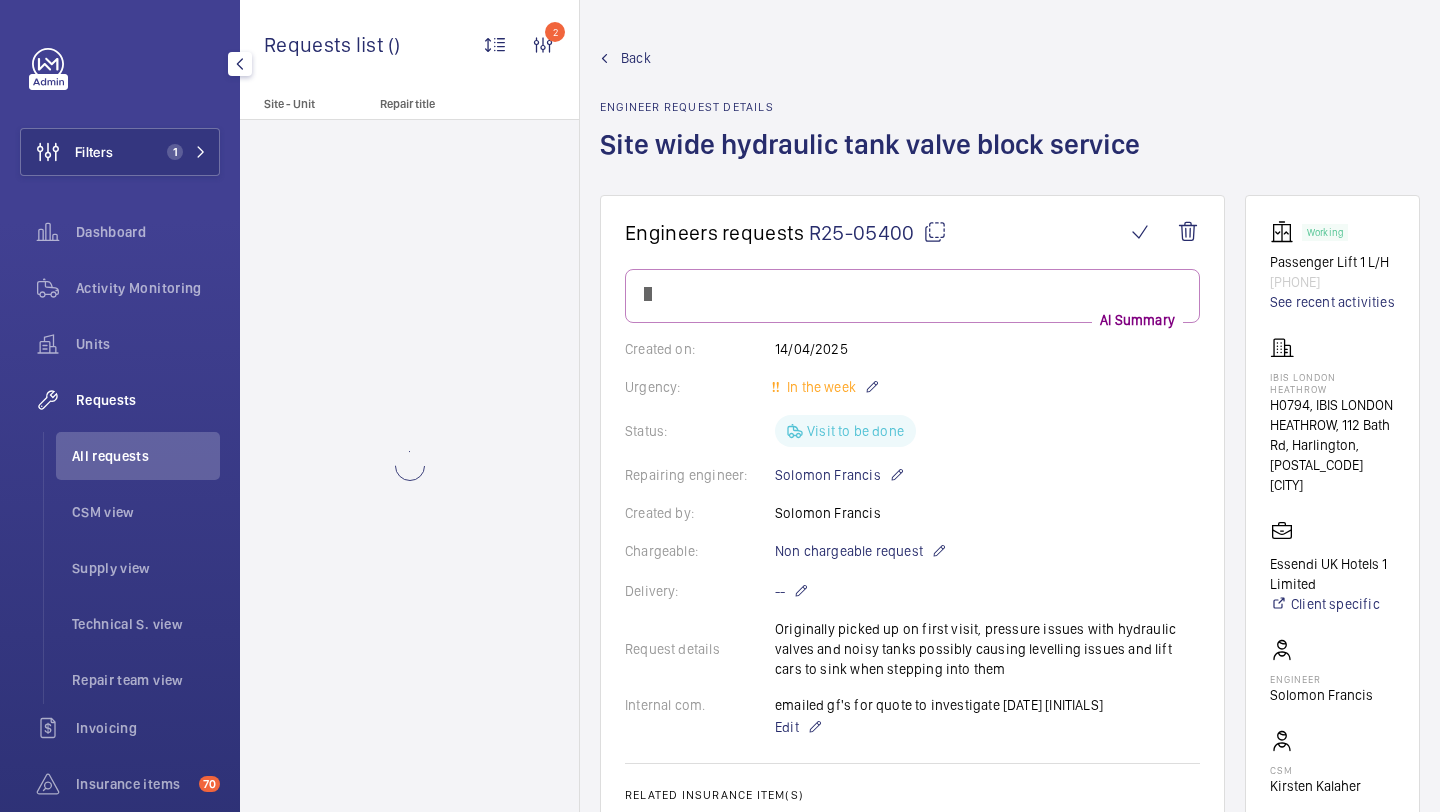 scroll, scrollTop: 1232, scrollLeft: 0, axis: vertical 